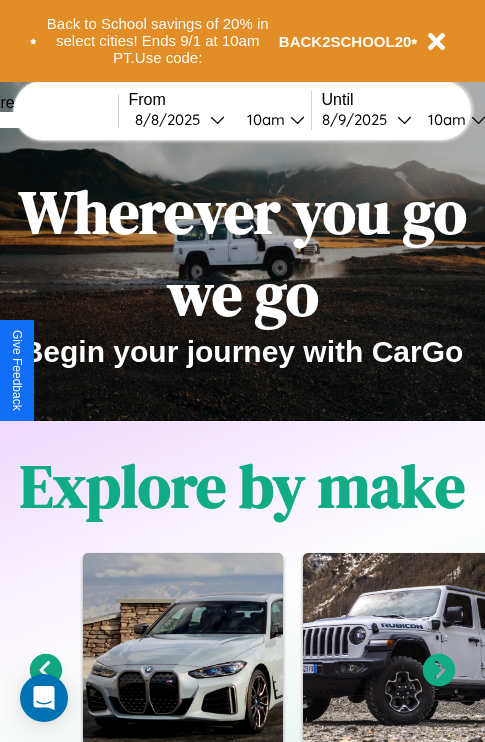 scroll, scrollTop: 308, scrollLeft: 0, axis: vertical 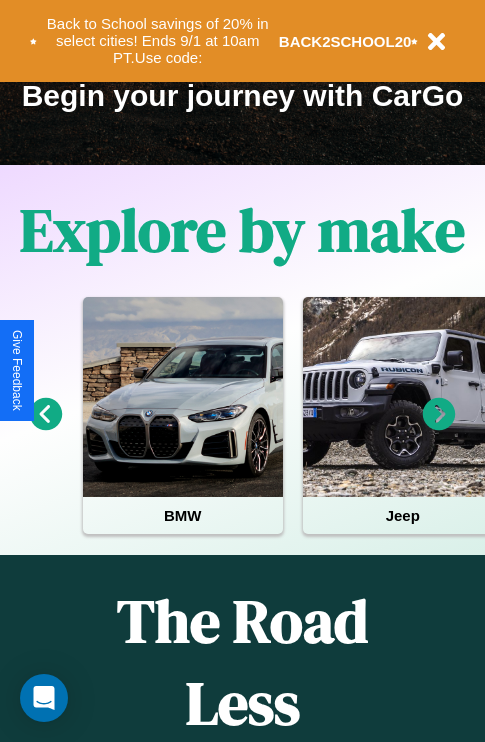 click 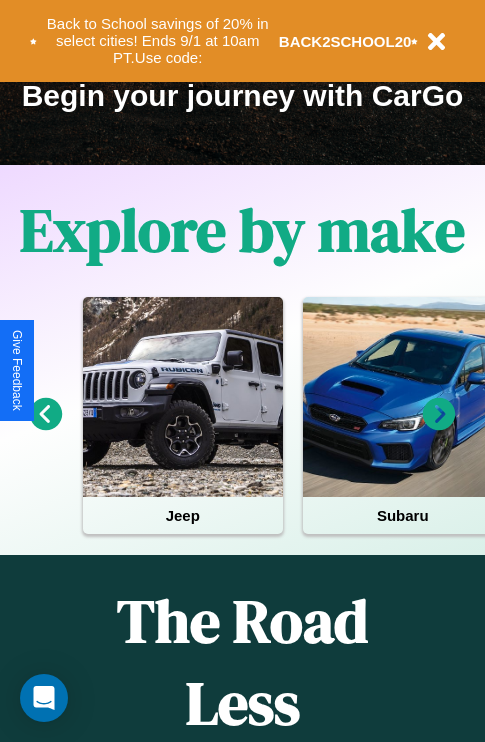 click 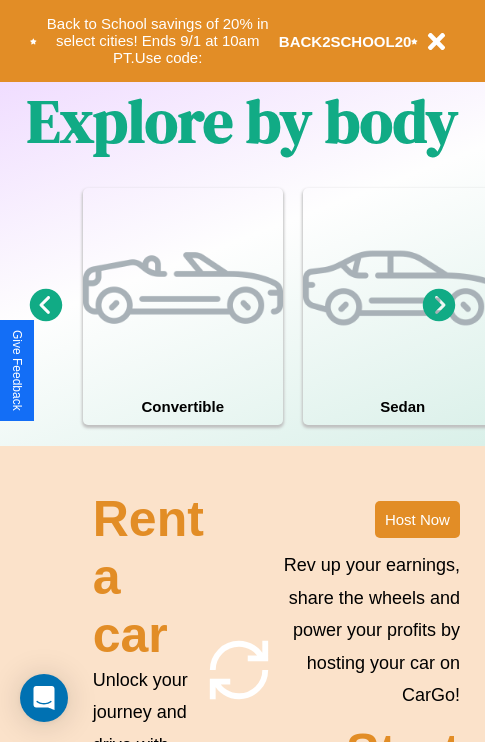 scroll, scrollTop: 1558, scrollLeft: 0, axis: vertical 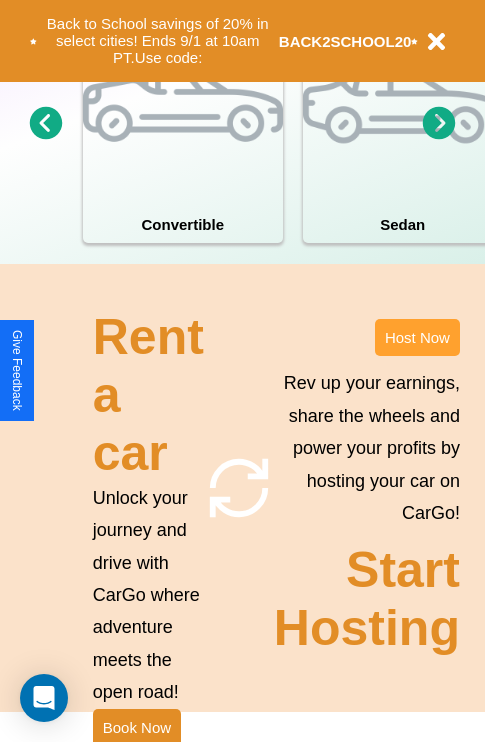 click on "Host Now" at bounding box center (417, 337) 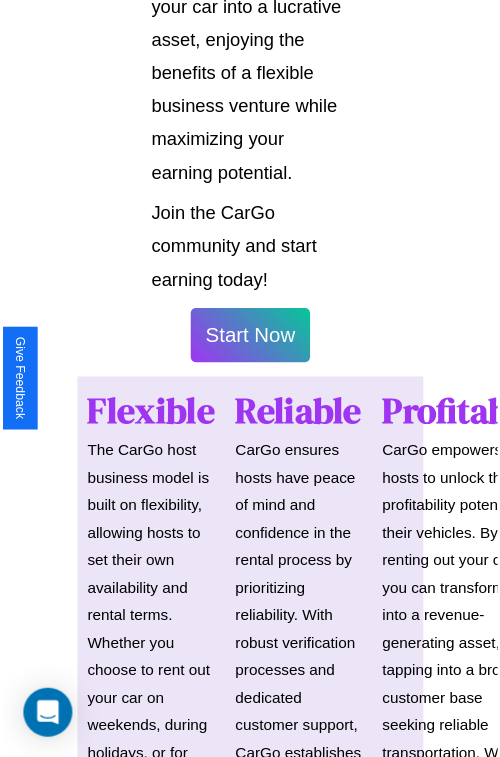 scroll, scrollTop: 1417, scrollLeft: 0, axis: vertical 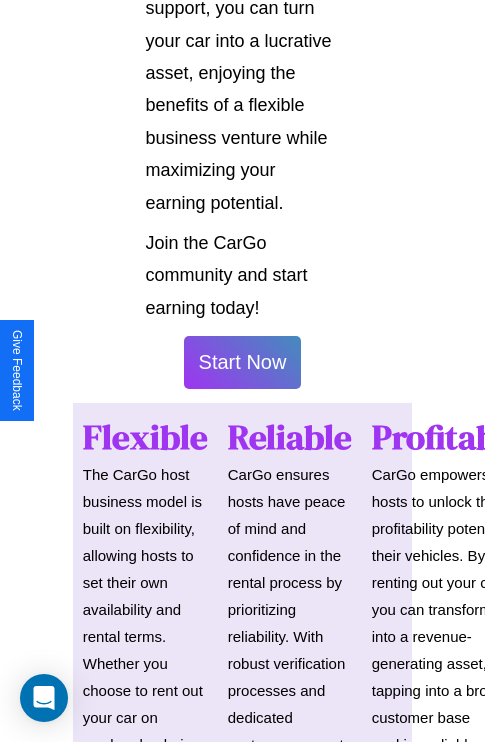 click on "Start Now" at bounding box center (243, 362) 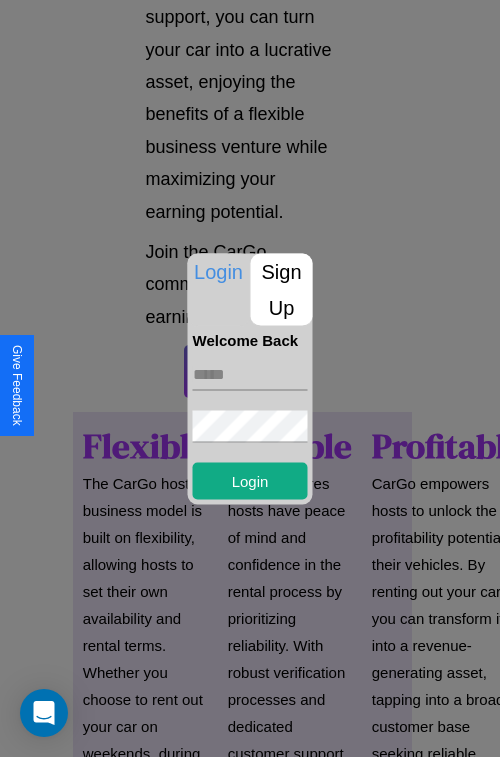 click at bounding box center (250, 374) 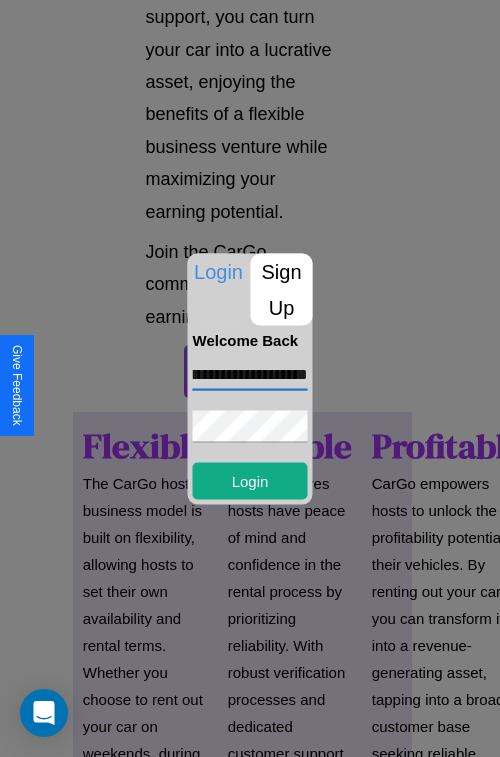 scroll, scrollTop: 0, scrollLeft: 67, axis: horizontal 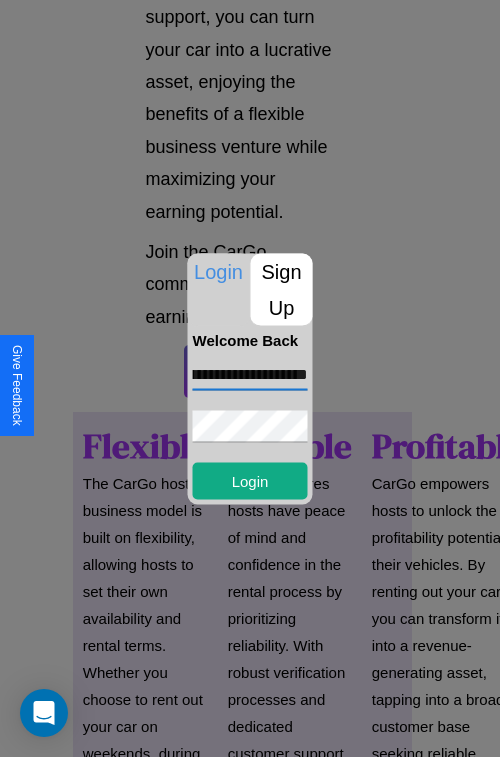 type on "**********" 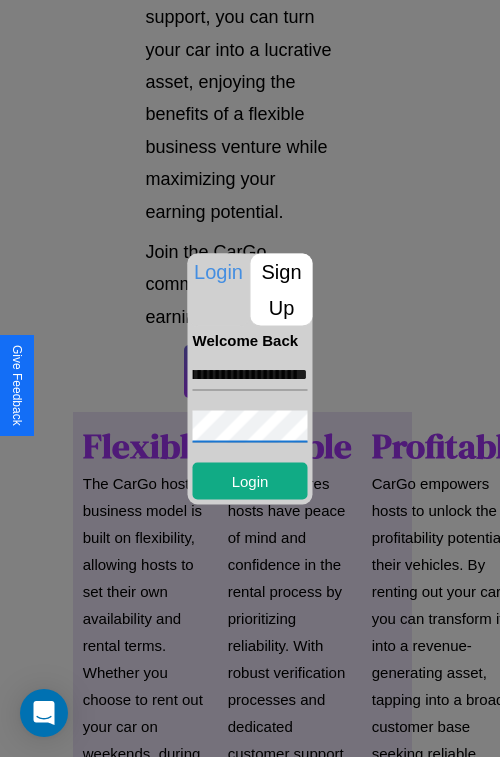 scroll, scrollTop: 0, scrollLeft: 0, axis: both 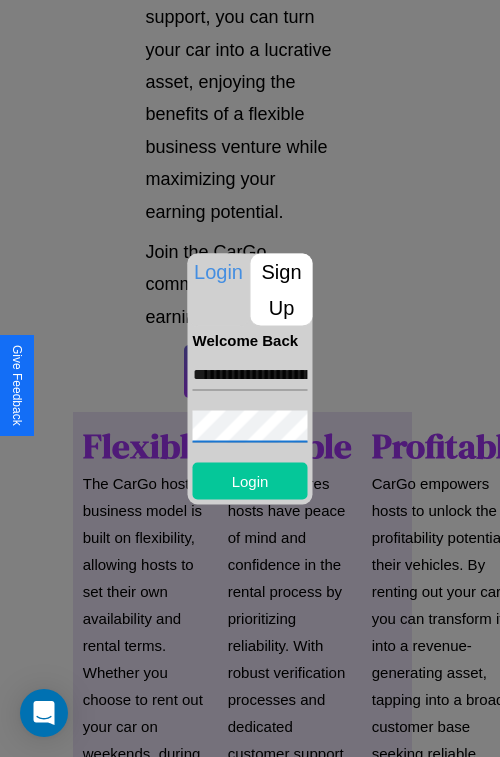 click on "Login" at bounding box center (250, 480) 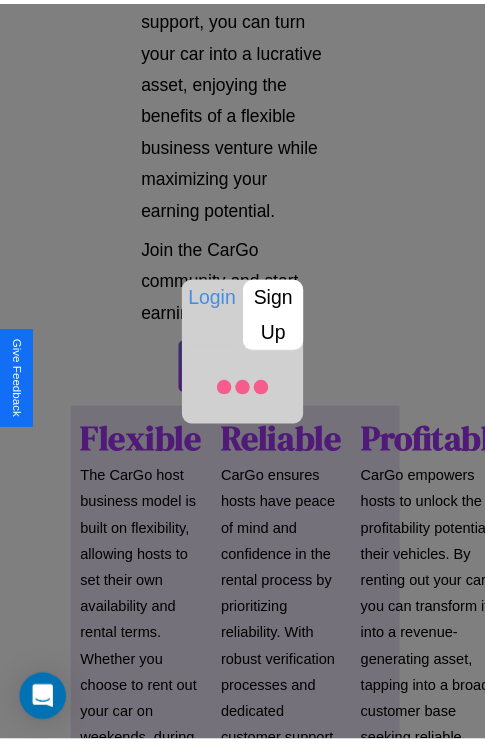 scroll, scrollTop: 1419, scrollLeft: 0, axis: vertical 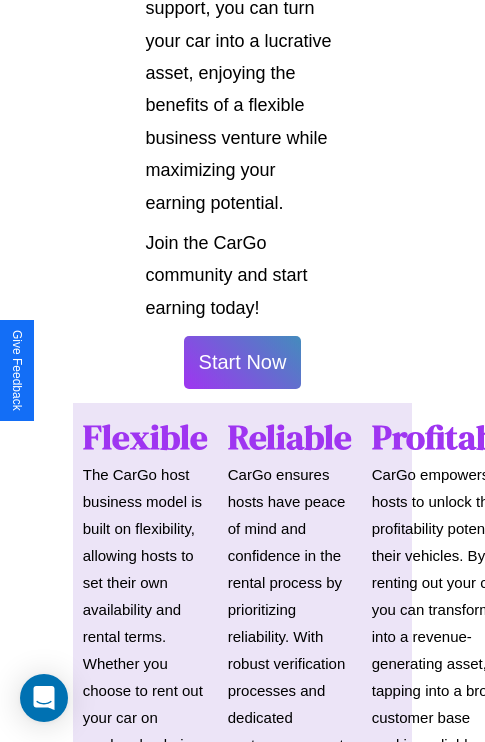 click on "Start Now" at bounding box center [243, 362] 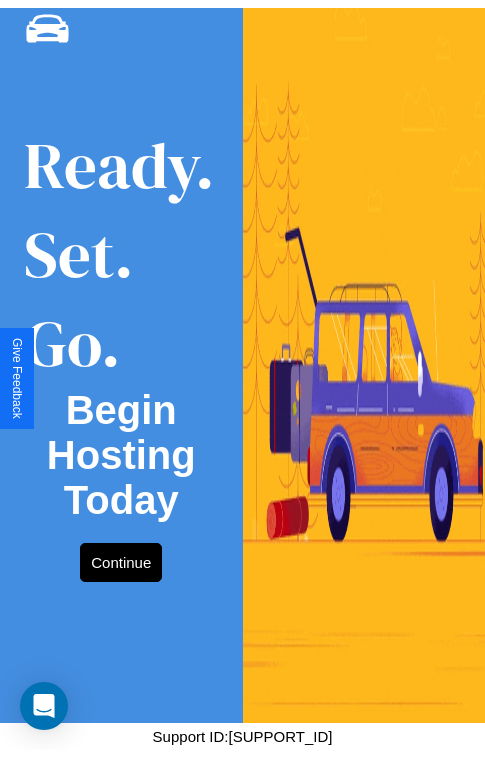 scroll, scrollTop: 0, scrollLeft: 0, axis: both 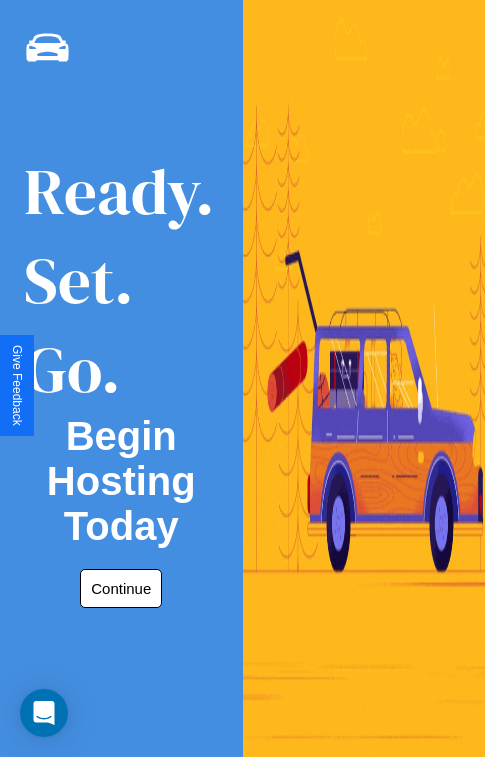 click on "Continue" at bounding box center [121, 588] 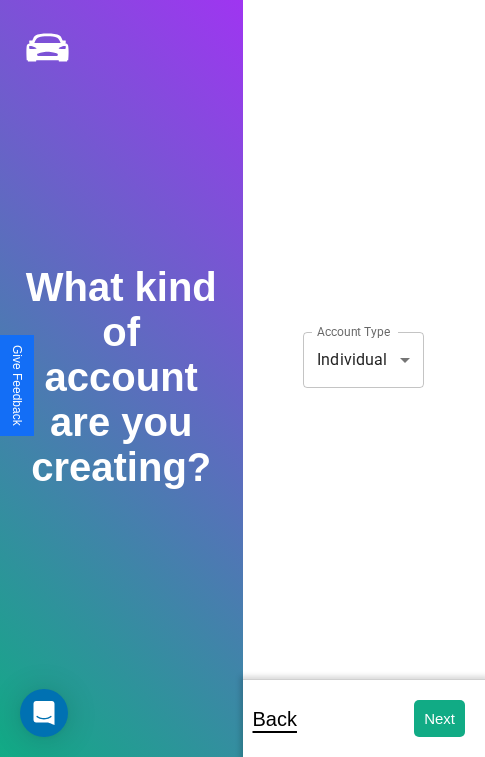 click on "**********" at bounding box center [242, 392] 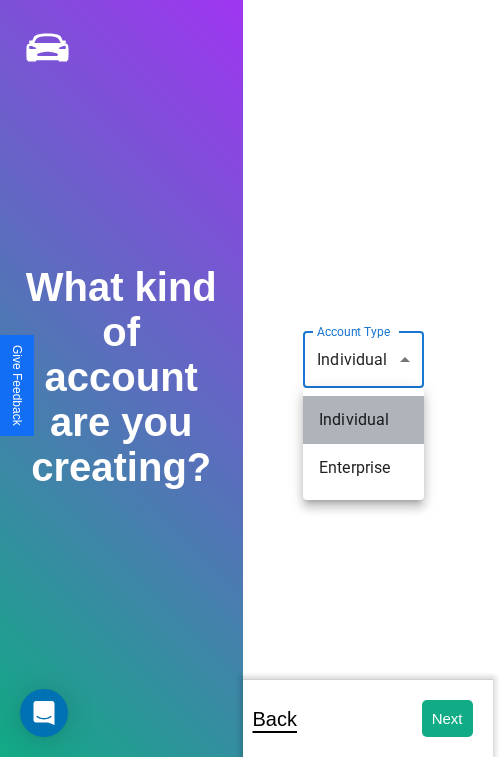 click on "Individual" at bounding box center (363, 420) 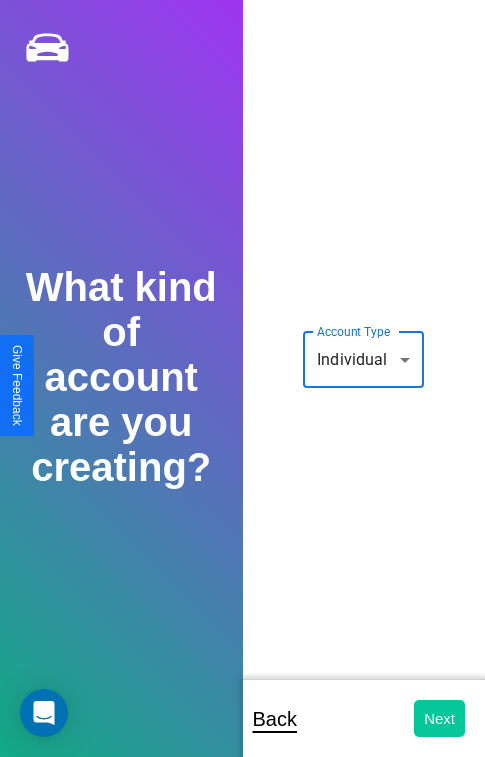 click on "Next" at bounding box center [439, 718] 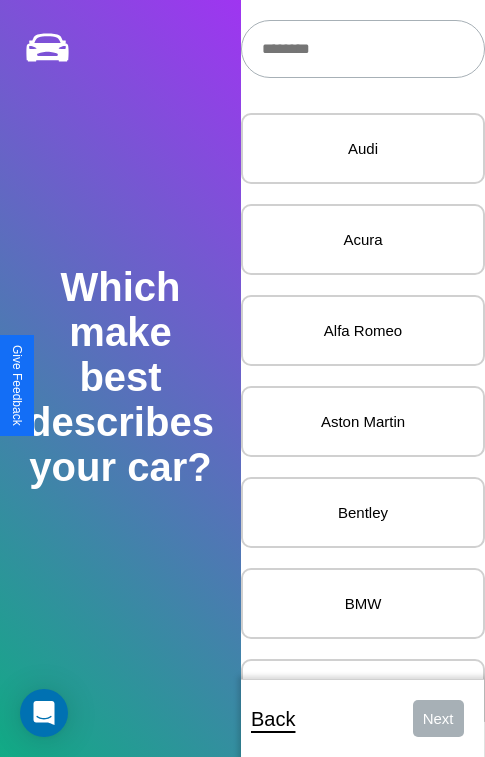 click at bounding box center (363, 49) 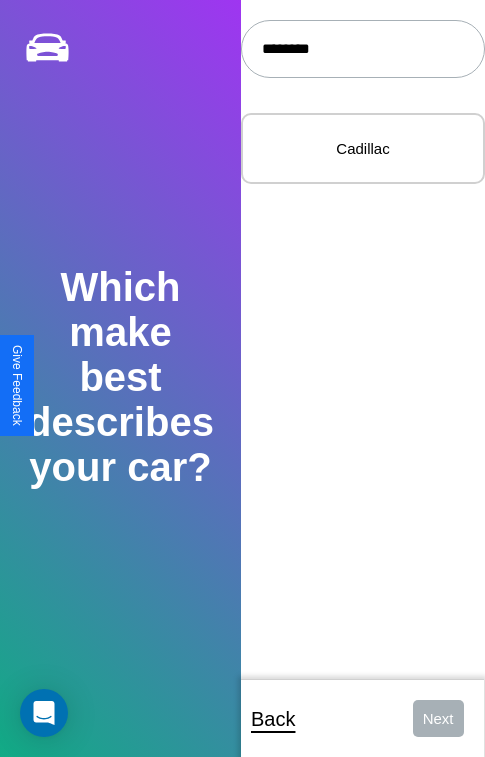 type on "********" 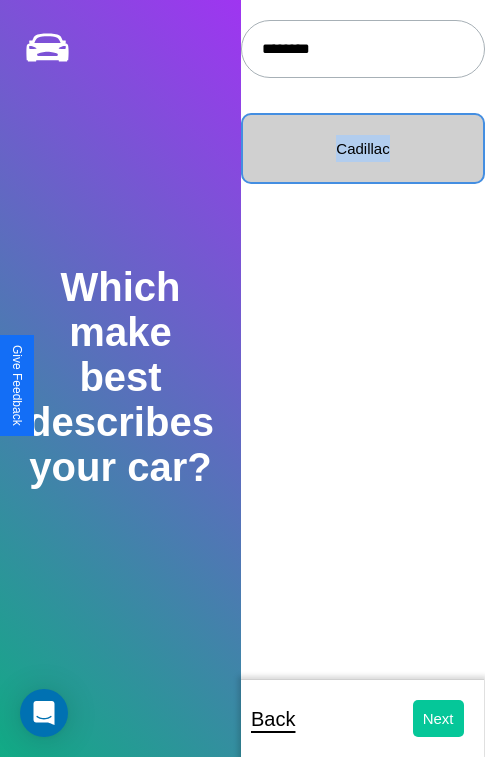 click on "Next" at bounding box center (438, 718) 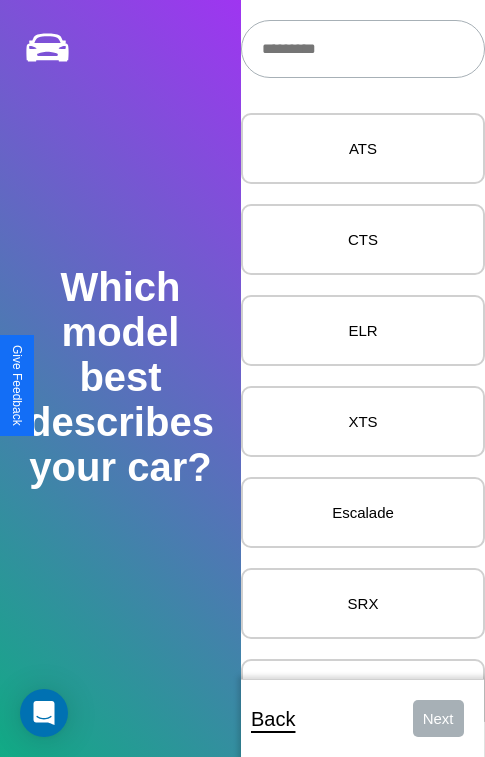 scroll, scrollTop: 27, scrollLeft: 0, axis: vertical 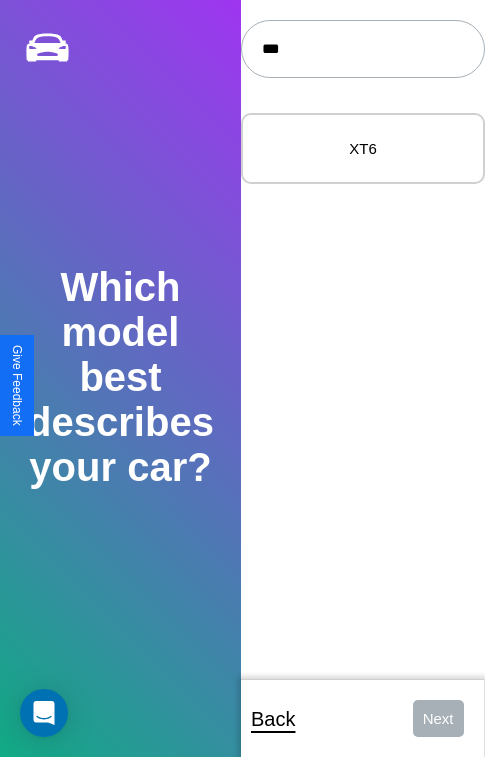 type on "***" 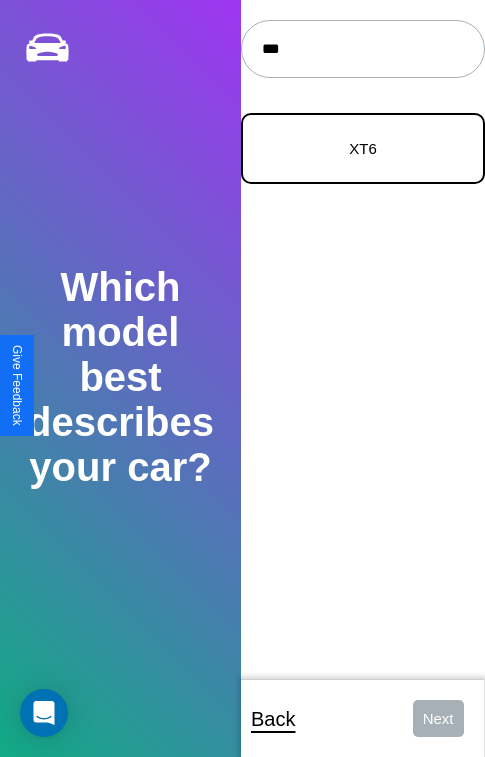 click on "XT6" at bounding box center [363, 148] 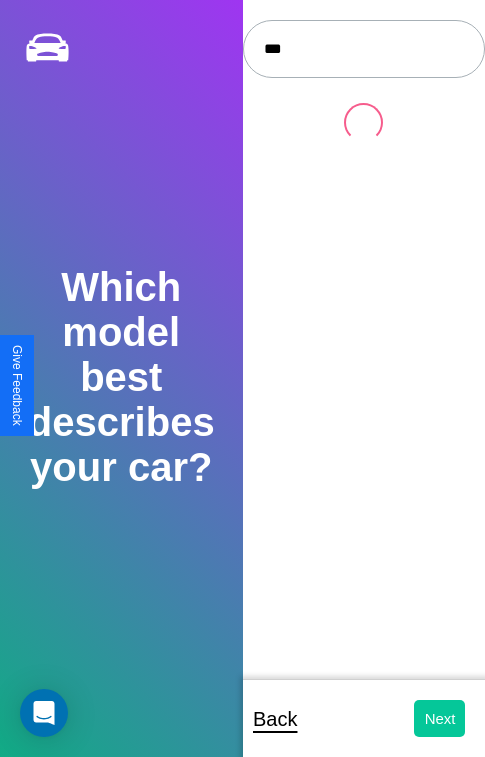 click on "Next" at bounding box center [439, 718] 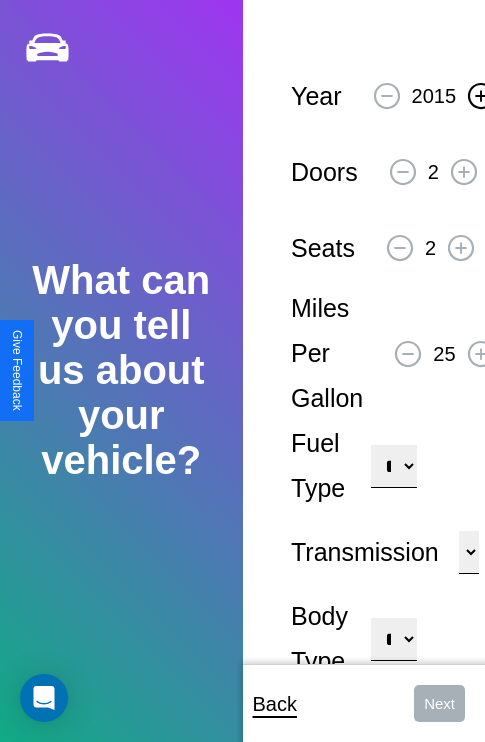 click 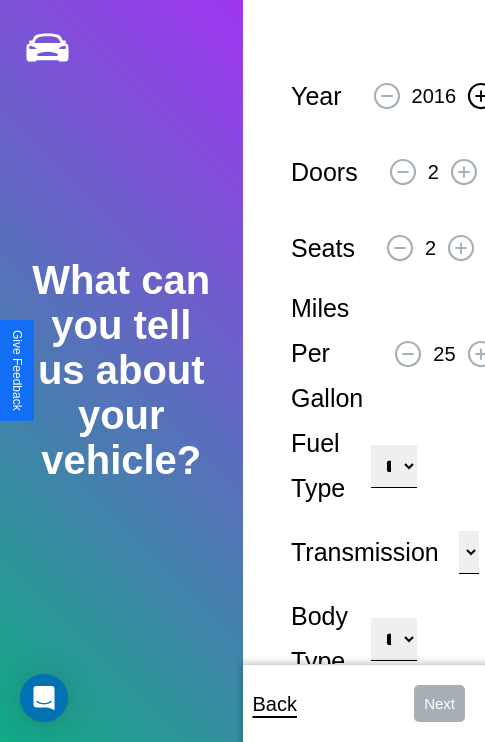 click 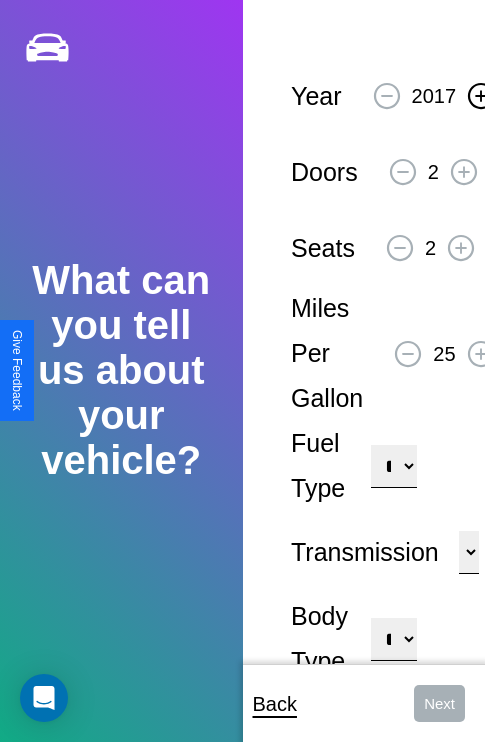 click 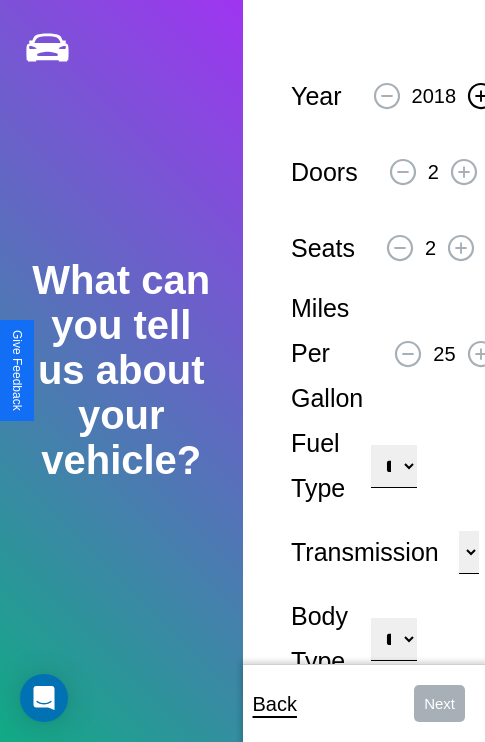 click 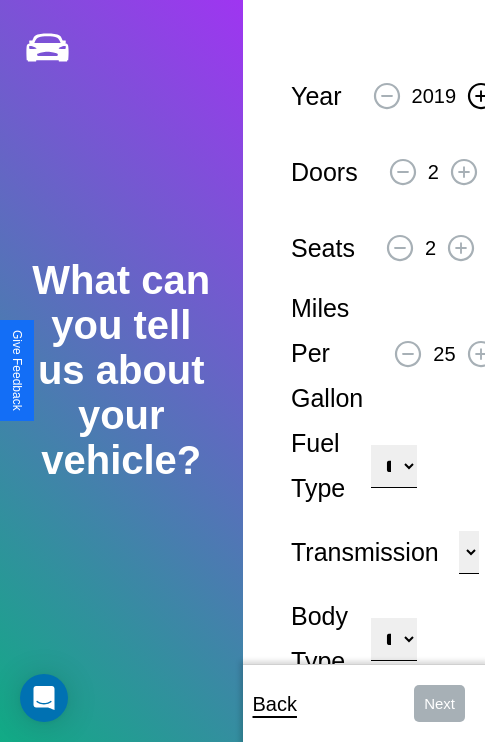 click 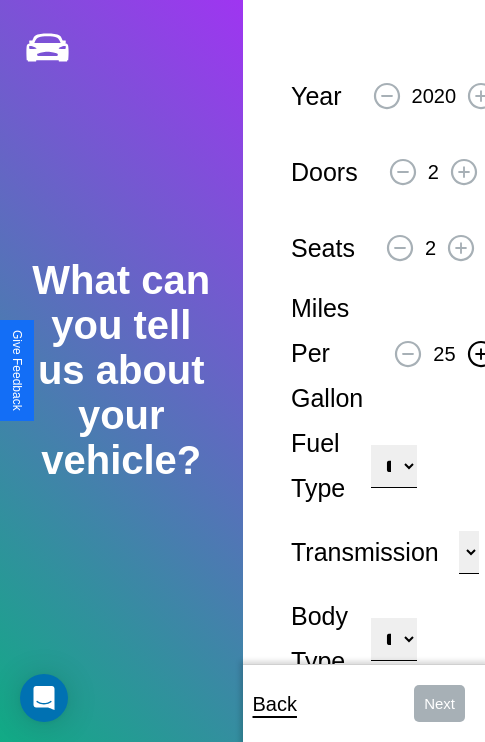click 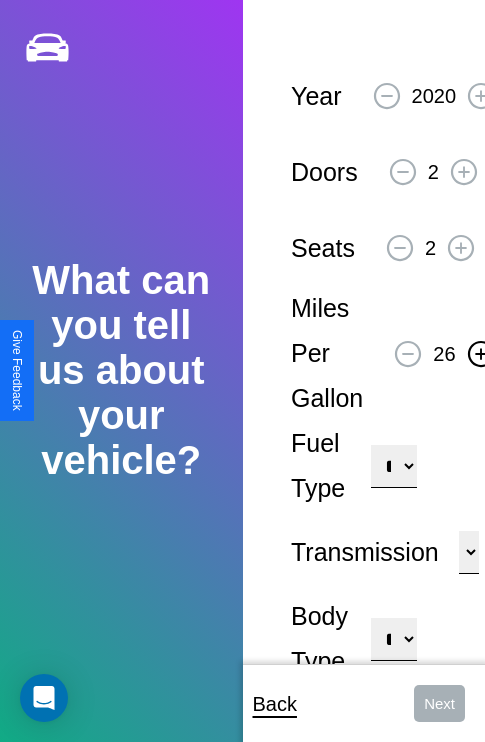 click 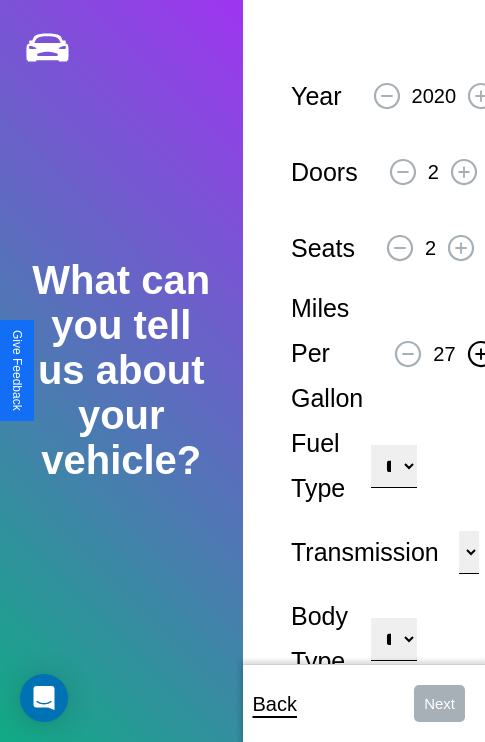 click 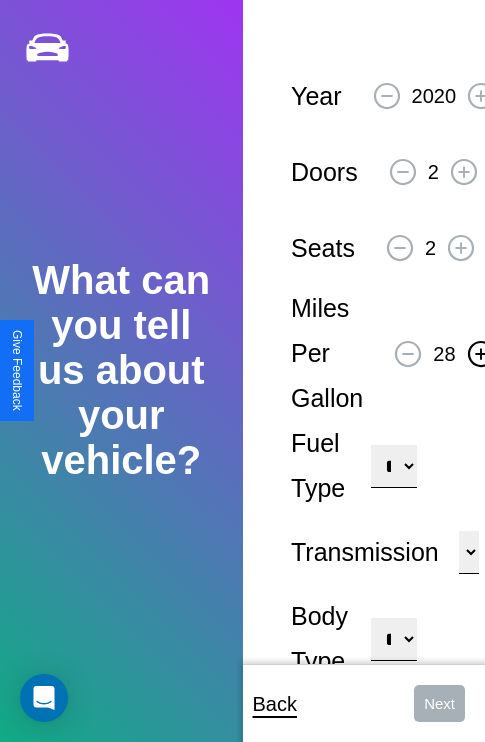 click on "**********" at bounding box center (393, 466) 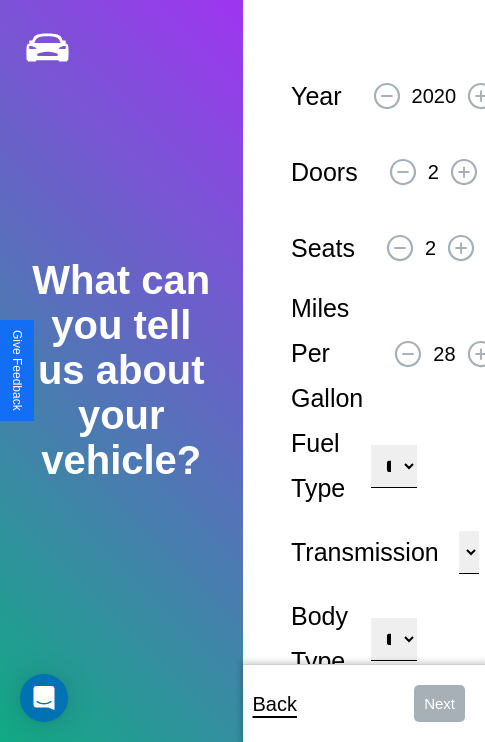 select on "********" 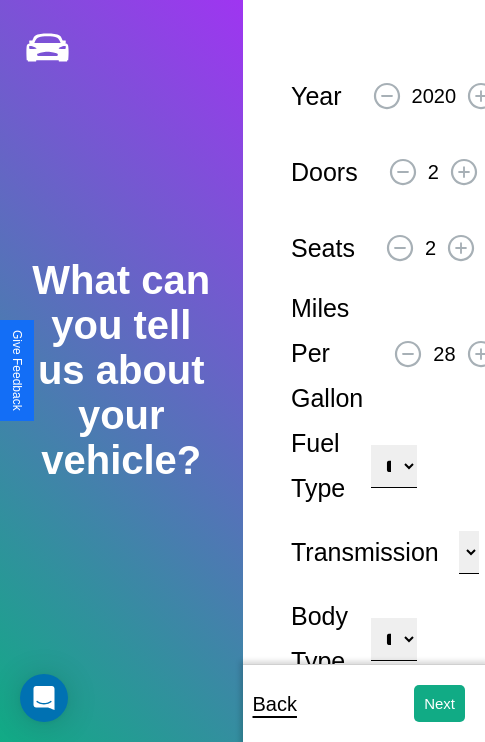 click on "**********" at bounding box center (393, 639) 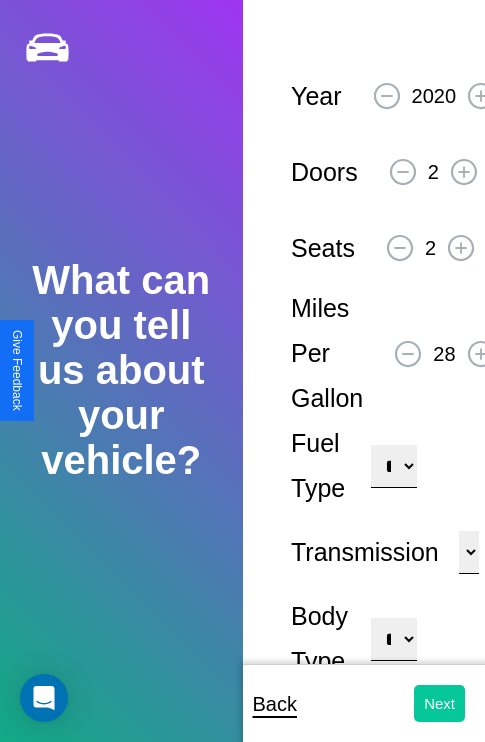 click on "Next" at bounding box center [439, 703] 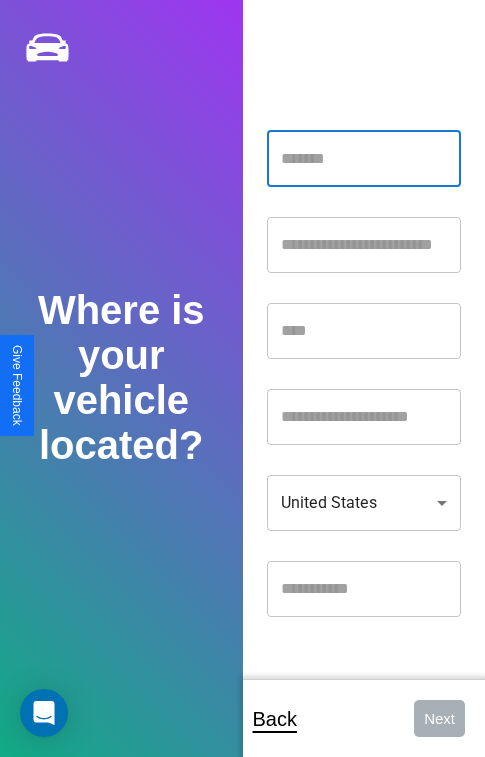 click at bounding box center [364, 159] 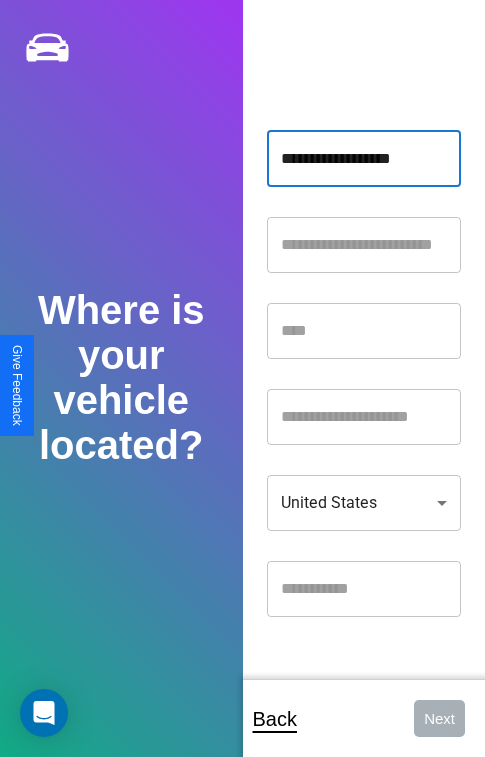 type on "**********" 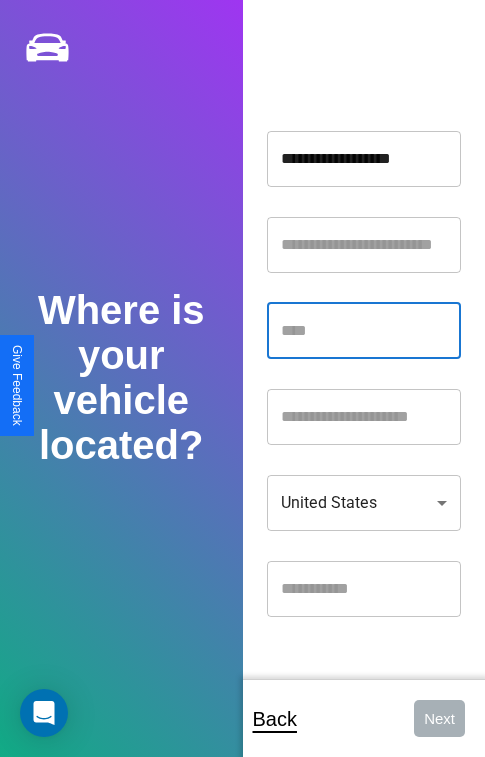 click at bounding box center (364, 331) 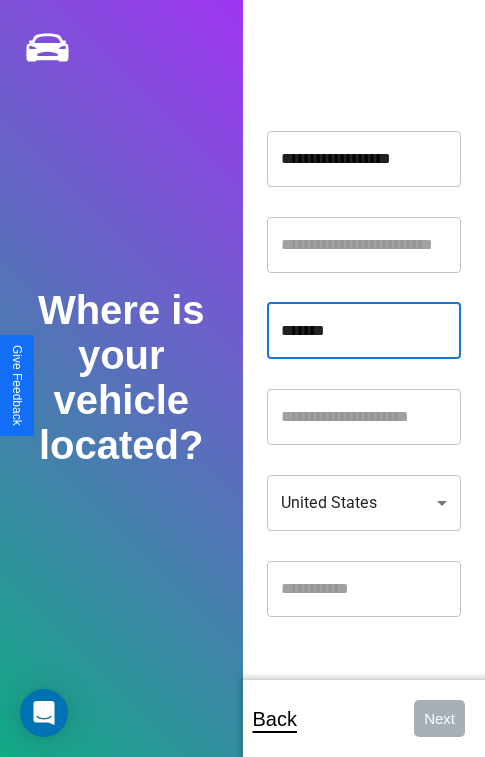 type on "*******" 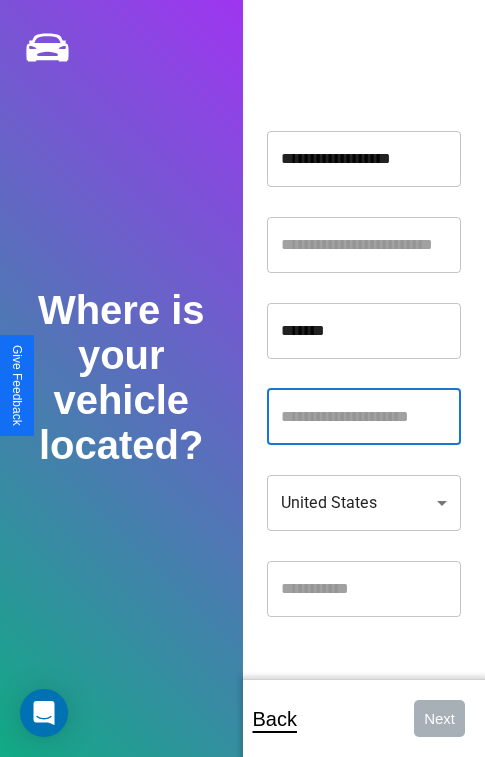 click at bounding box center [364, 417] 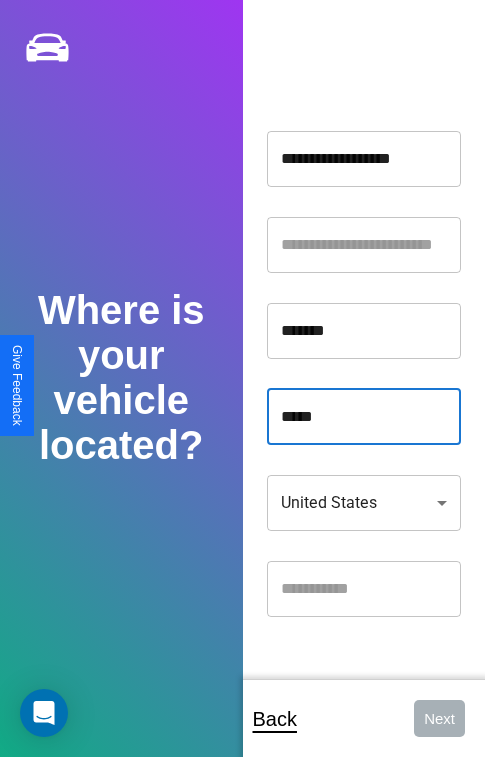 type on "*****" 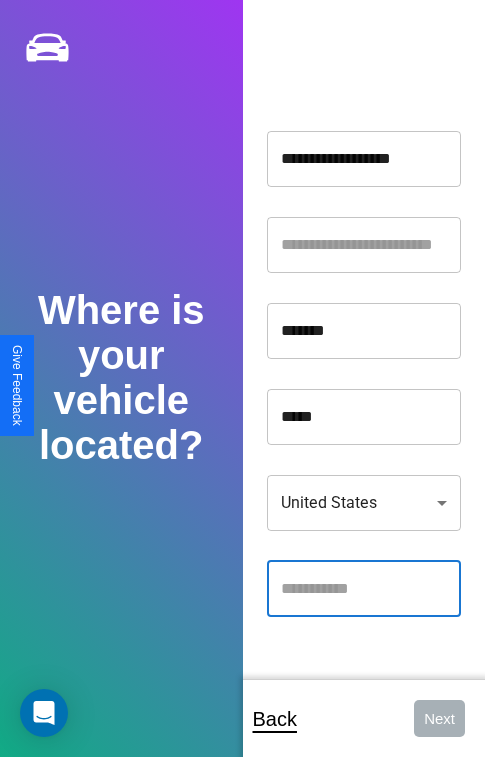 click at bounding box center [364, 589] 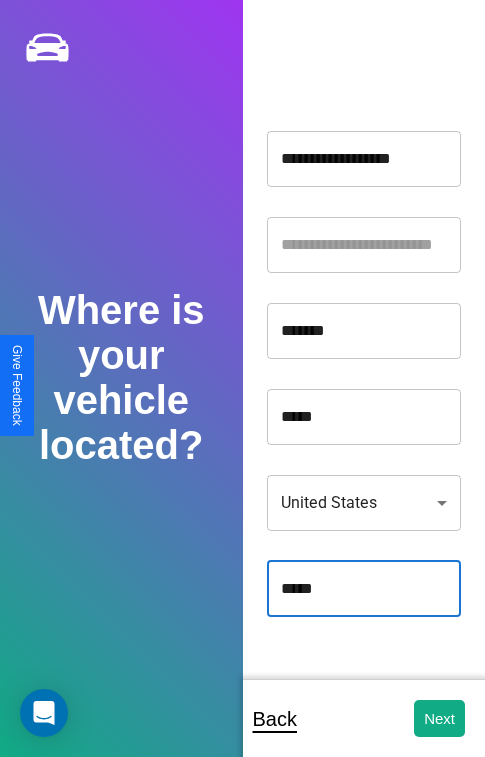 type on "*****" 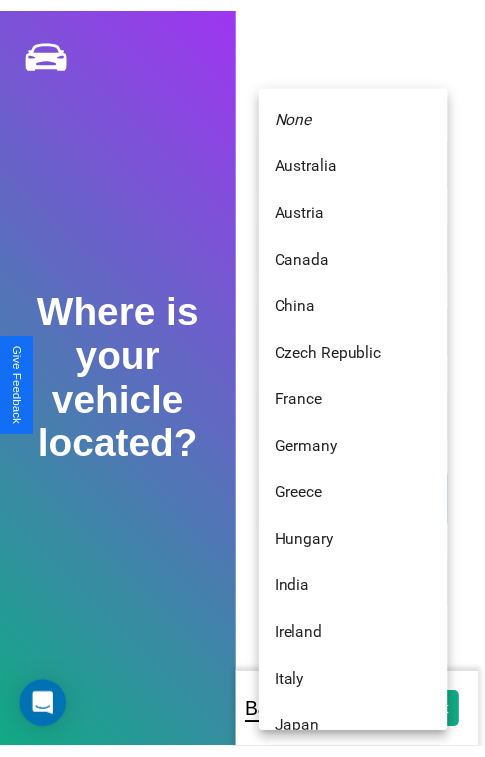 scroll, scrollTop: 459, scrollLeft: 0, axis: vertical 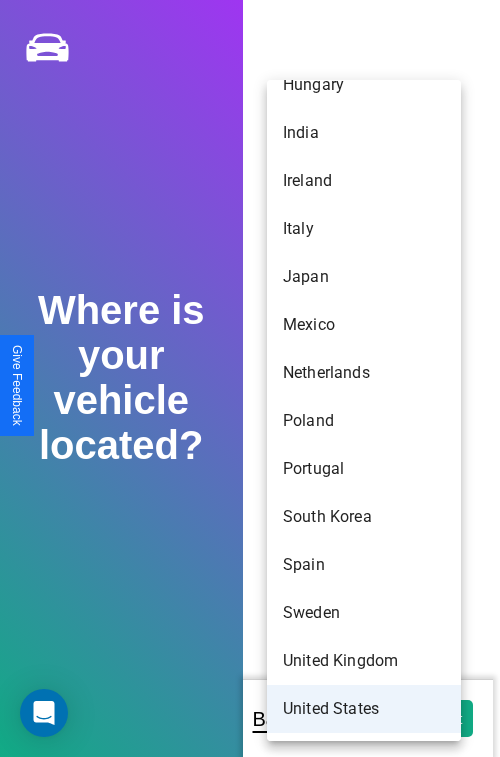 click on "United States" at bounding box center [364, 709] 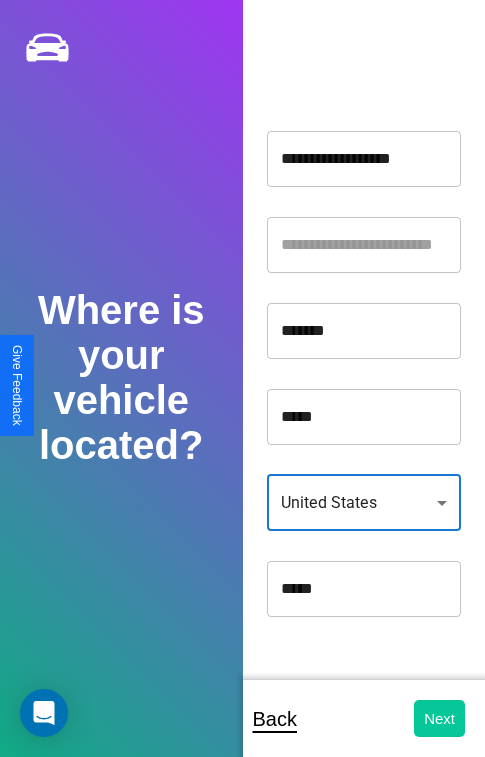 click on "Next" at bounding box center [439, 718] 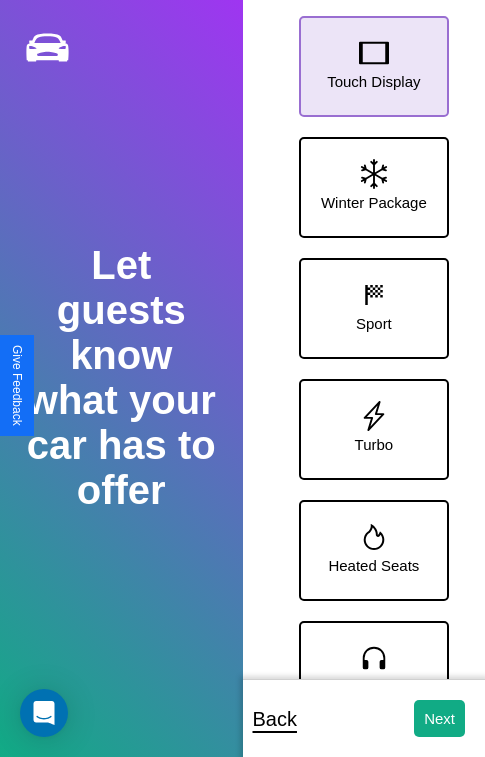 click 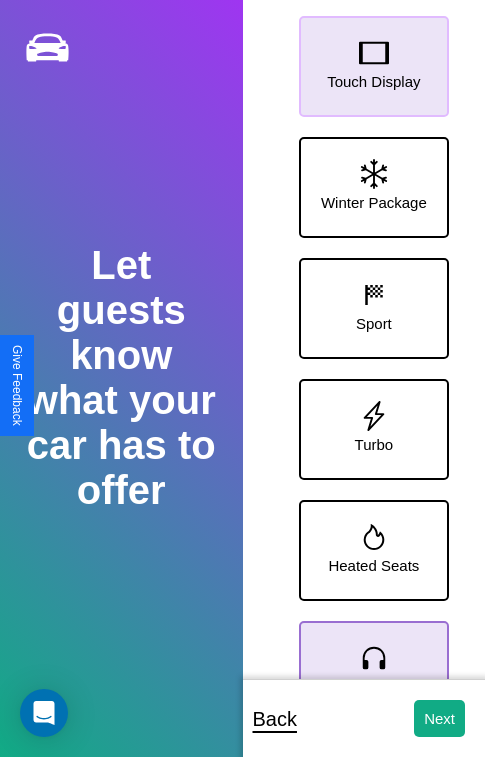 click 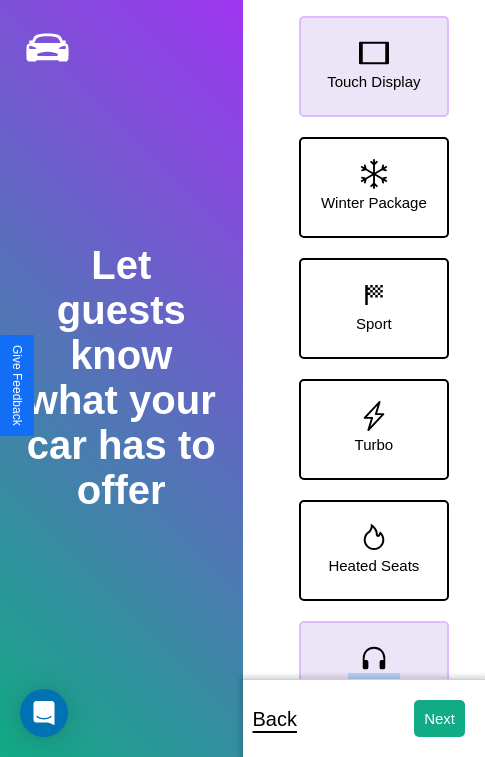 scroll, scrollTop: 249, scrollLeft: 0, axis: vertical 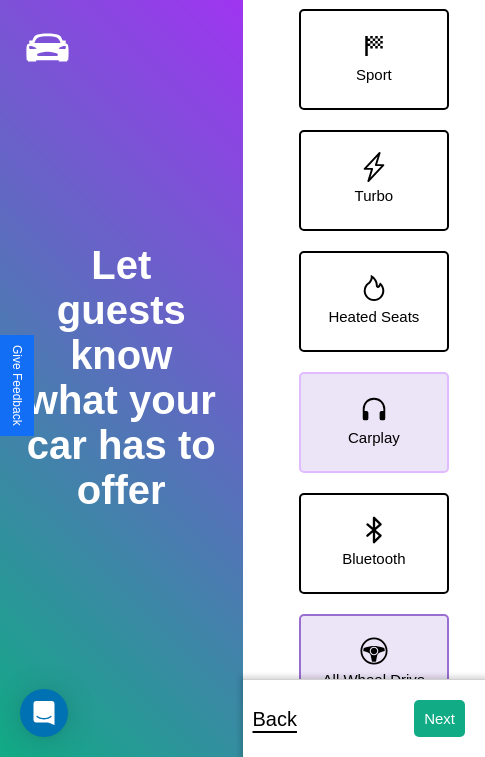 click 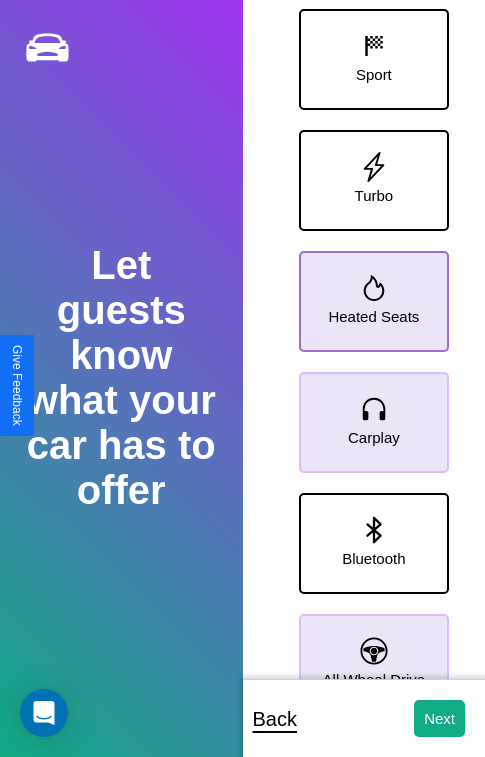 click 